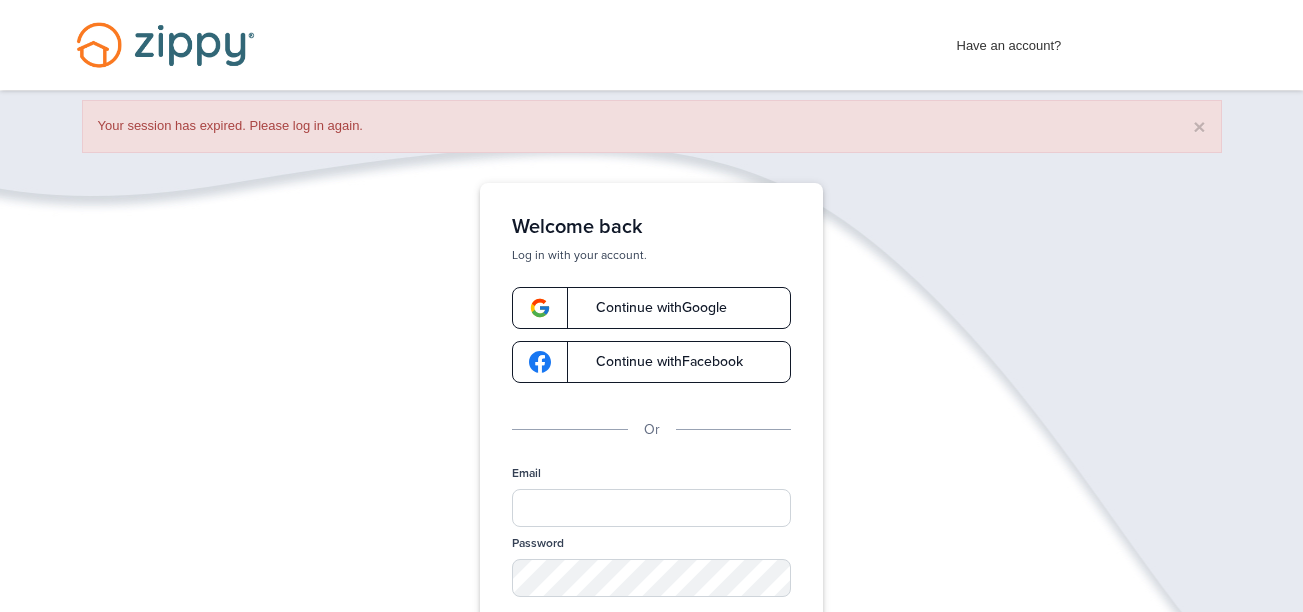 scroll, scrollTop: 0, scrollLeft: 0, axis: both 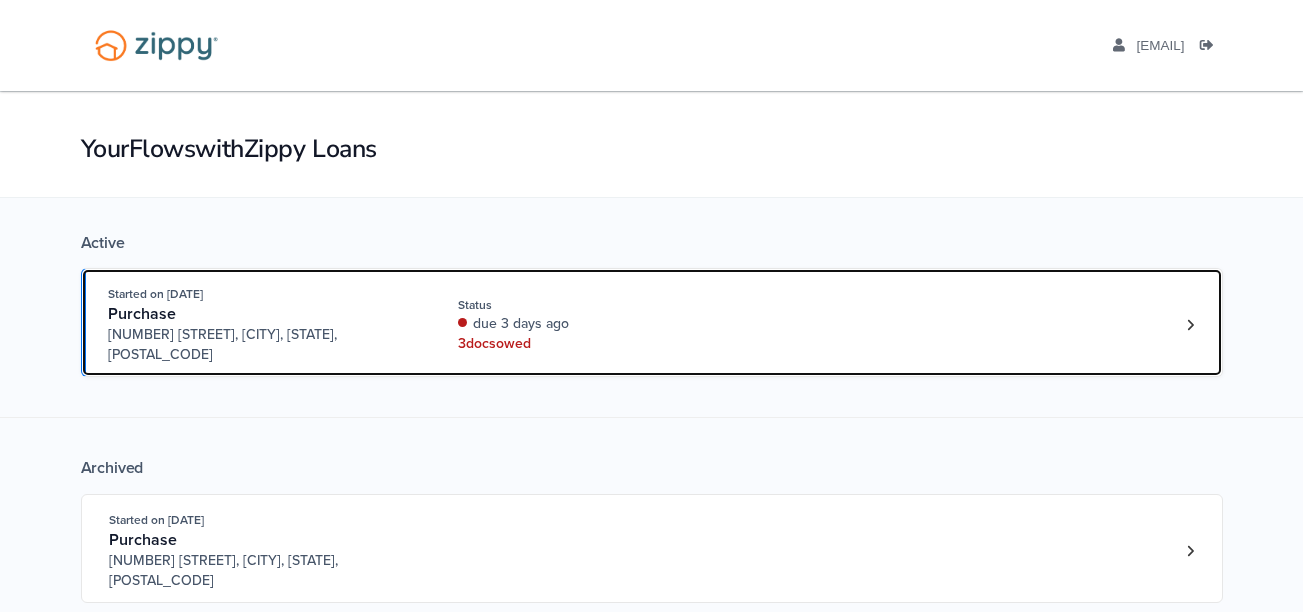 click on "Started on [DATE] Purchase [NUMBER] [STREET], [CITY], [STATE], [POSTAL_CODE] Status due 3 days ago 3  doc s  owed" at bounding box center (642, 324) 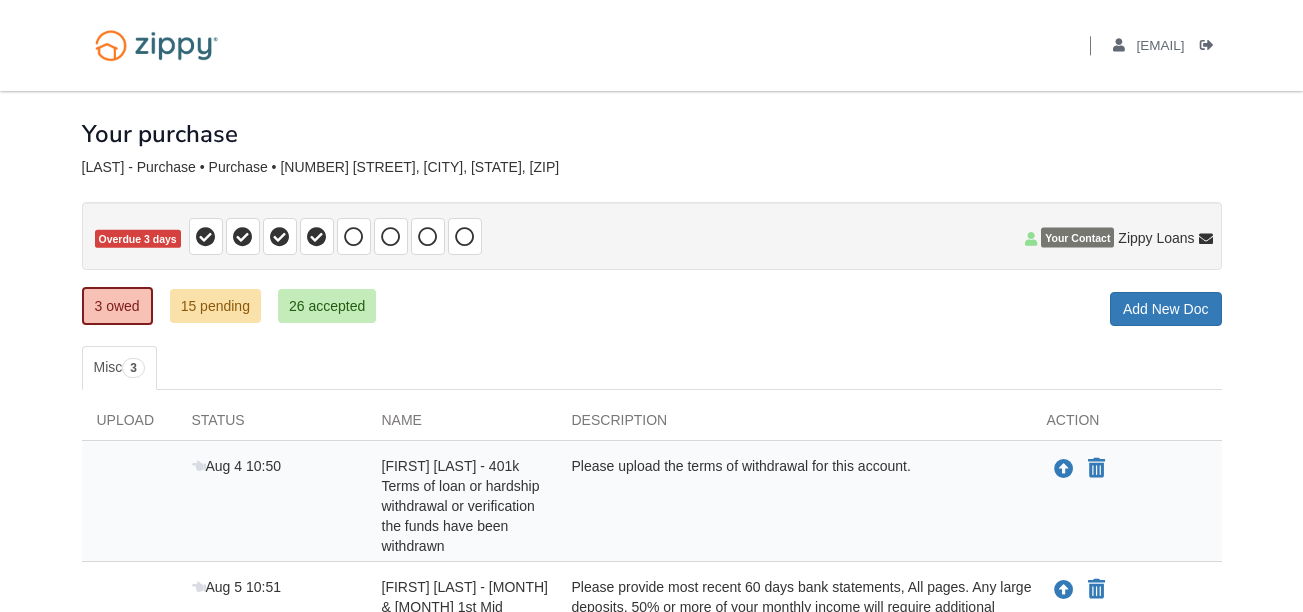 scroll, scrollTop: 0, scrollLeft: 0, axis: both 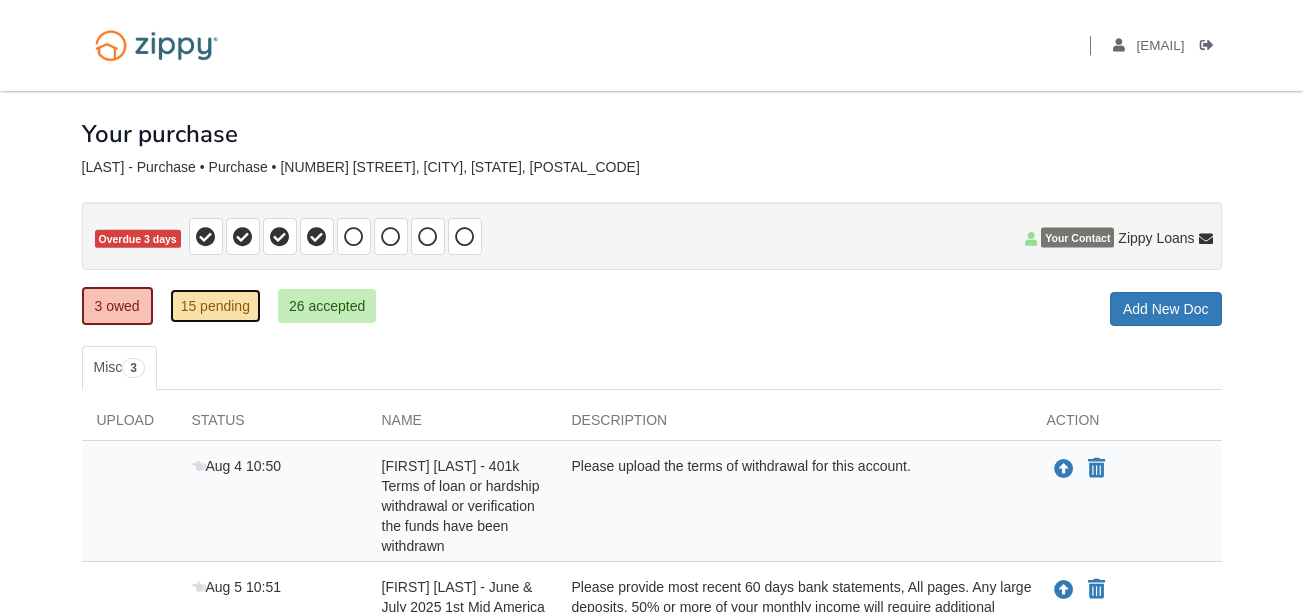 click on "15 pending" at bounding box center (215, 306) 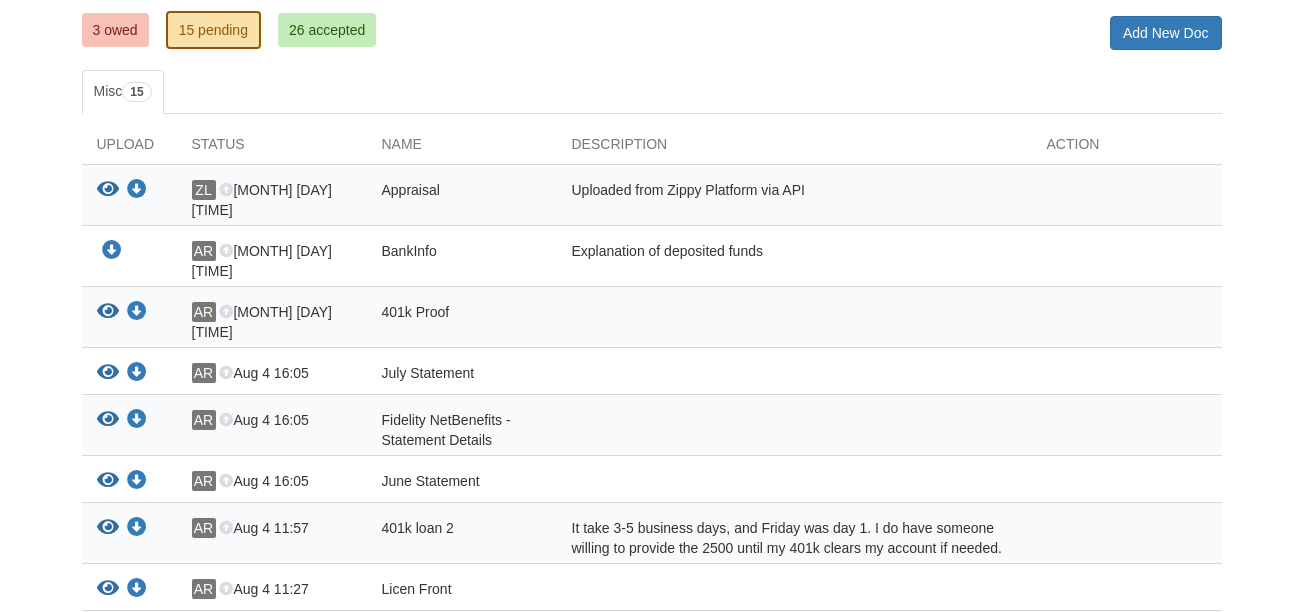 scroll, scrollTop: 300, scrollLeft: 0, axis: vertical 